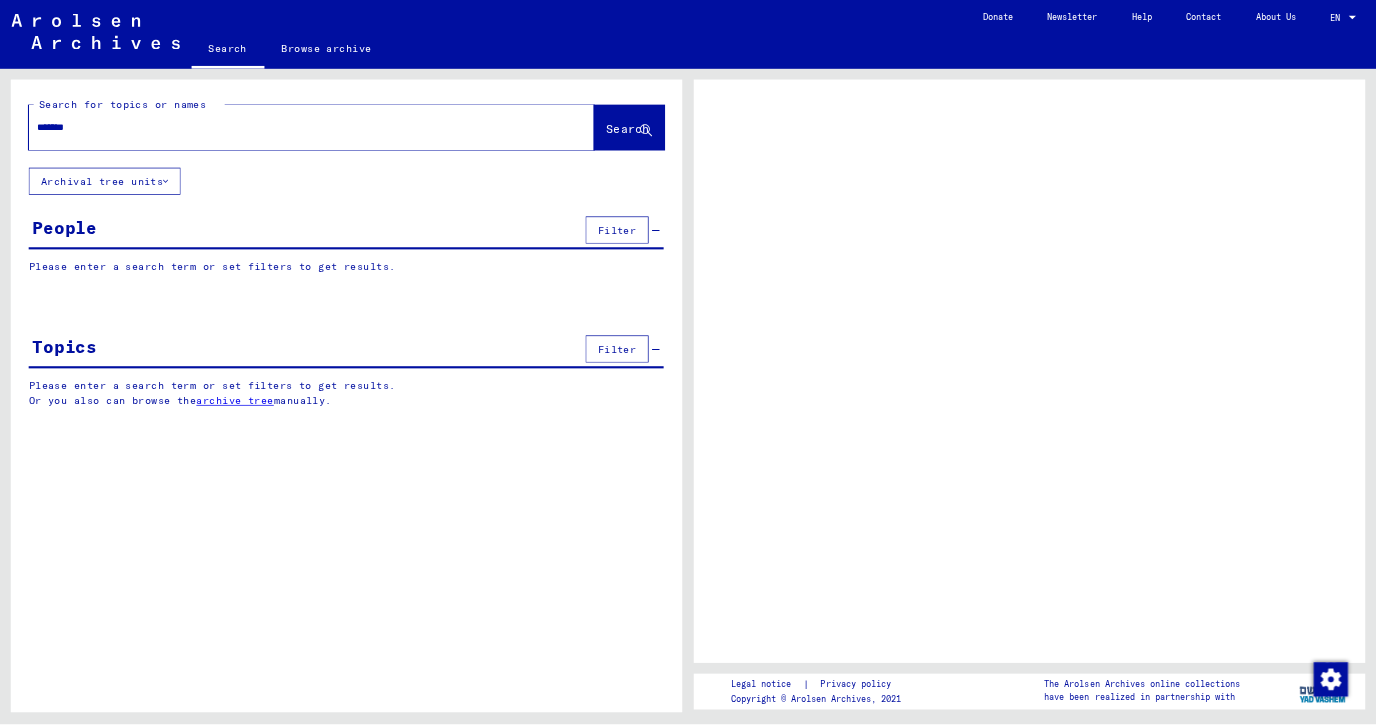 scroll, scrollTop: 0, scrollLeft: 0, axis: both 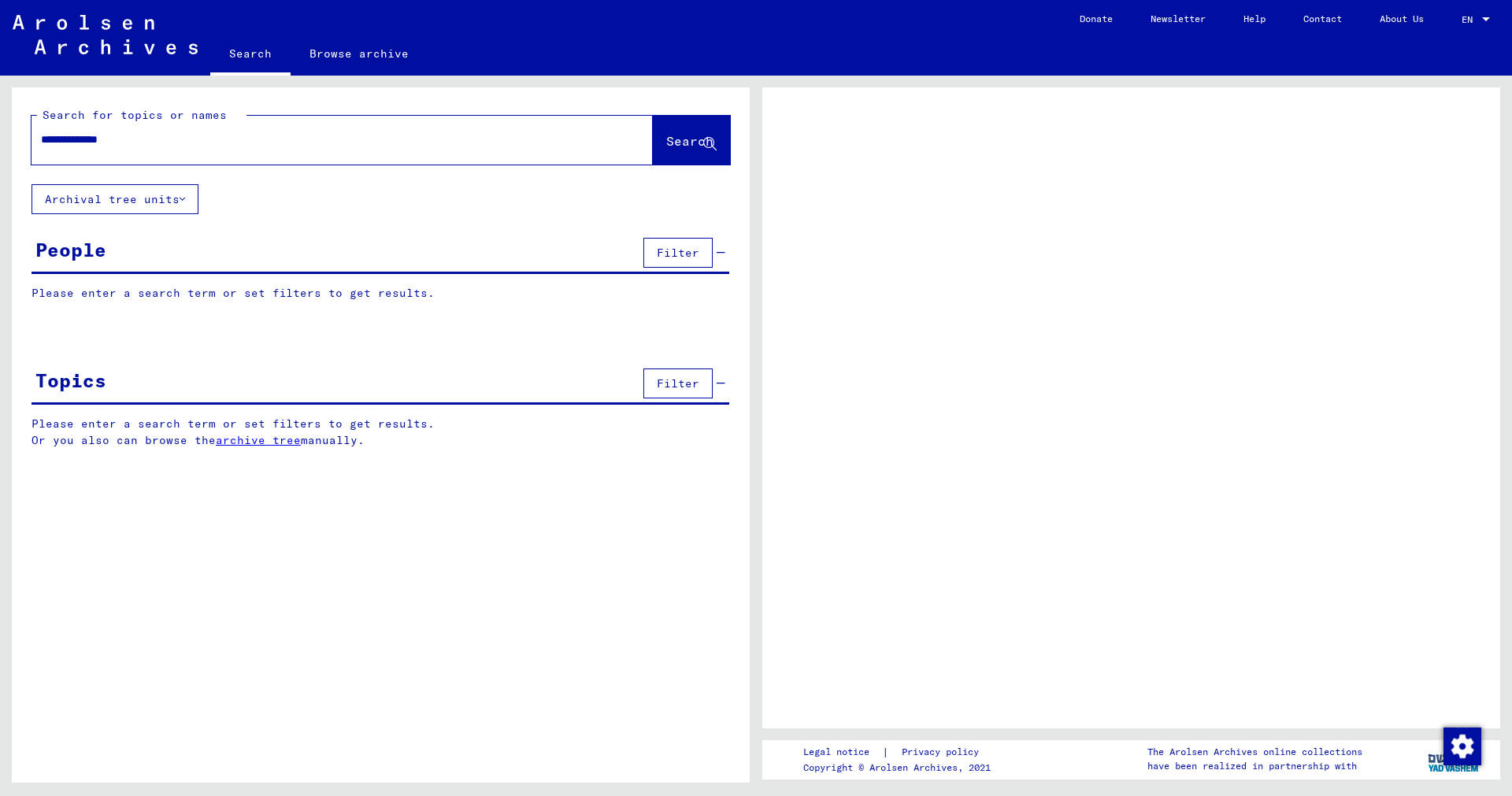 type on "**********" 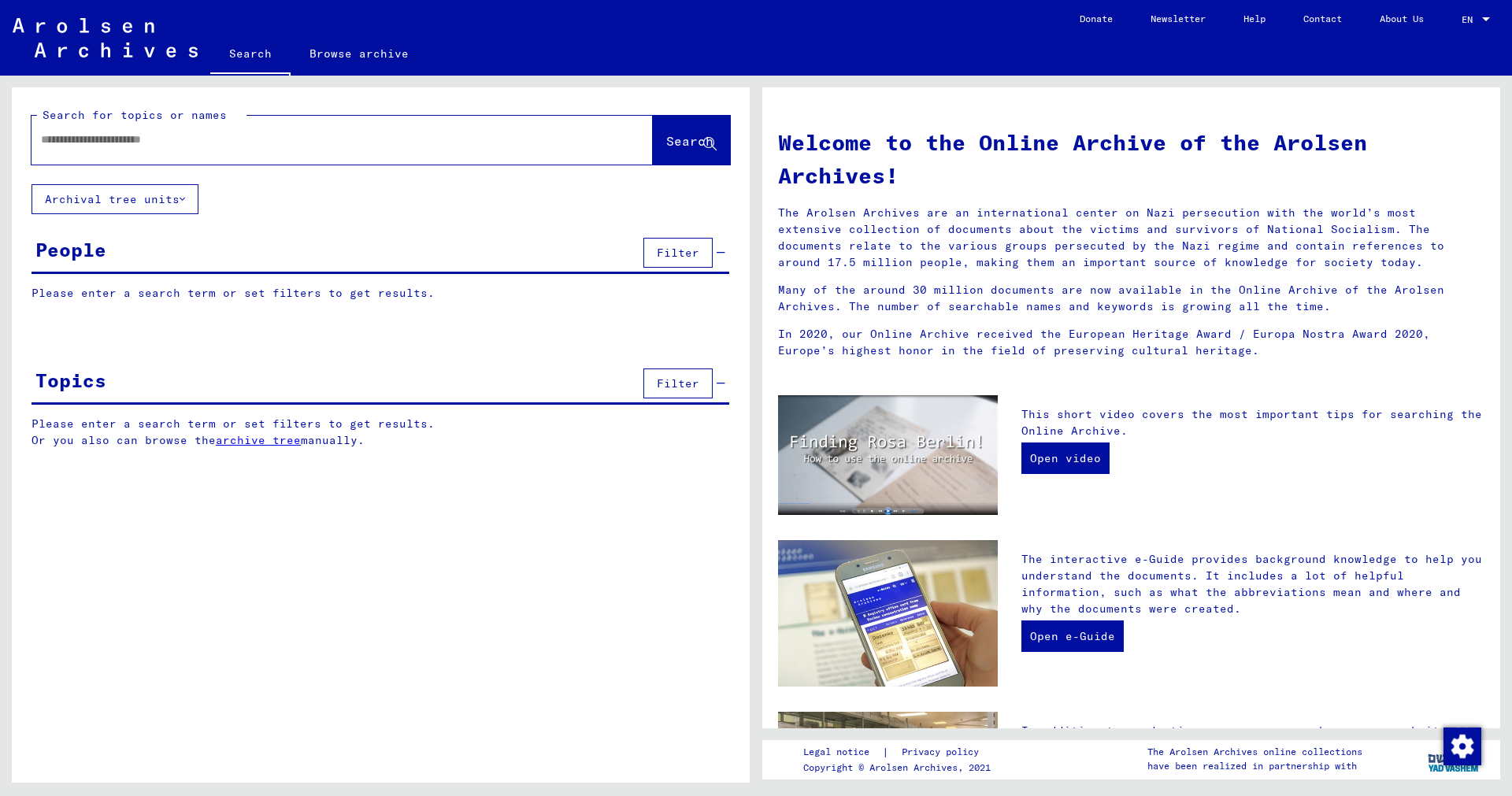 click at bounding box center (323, 139) 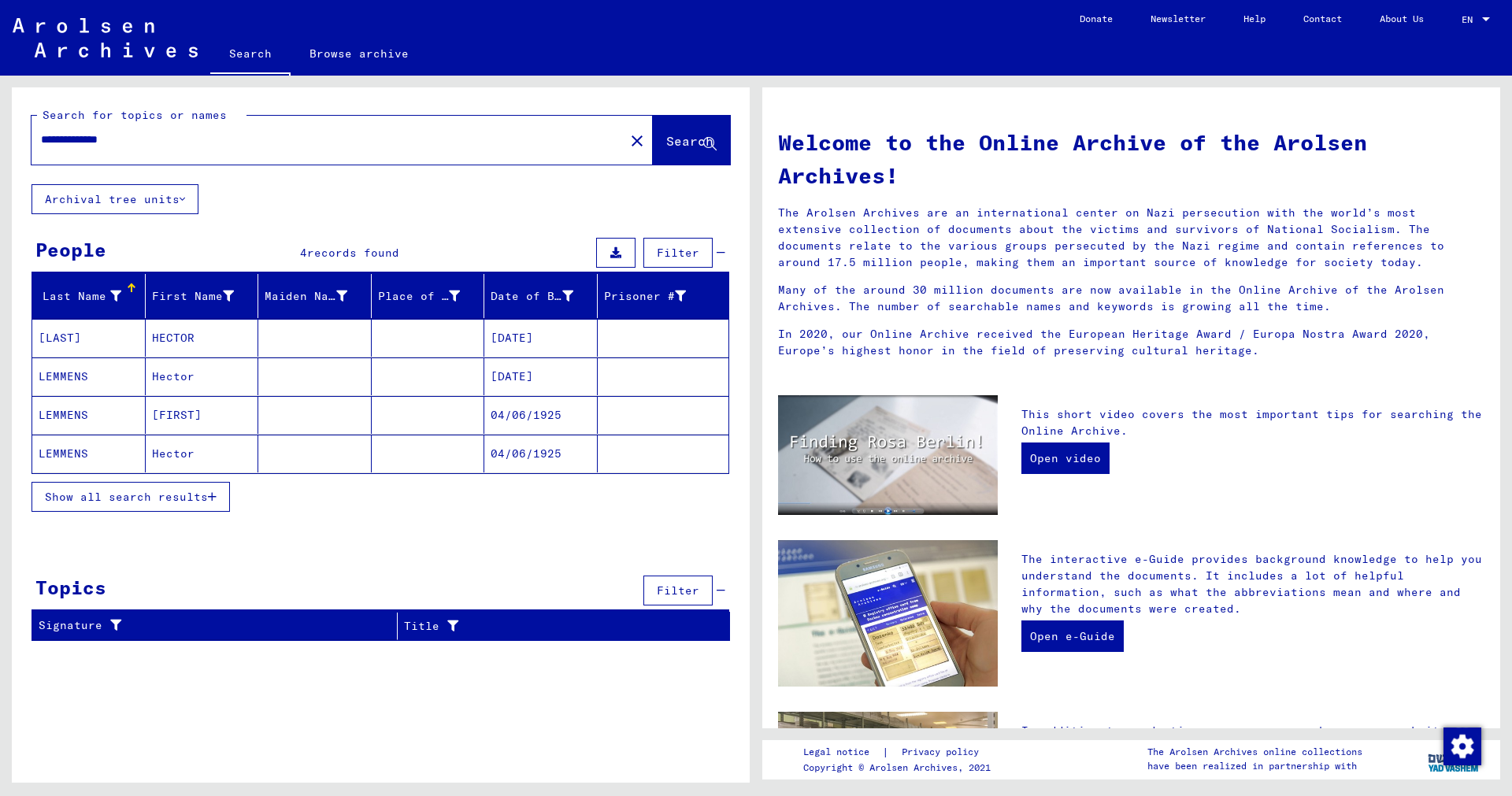 click on "HECTOR" at bounding box center [202, 376] 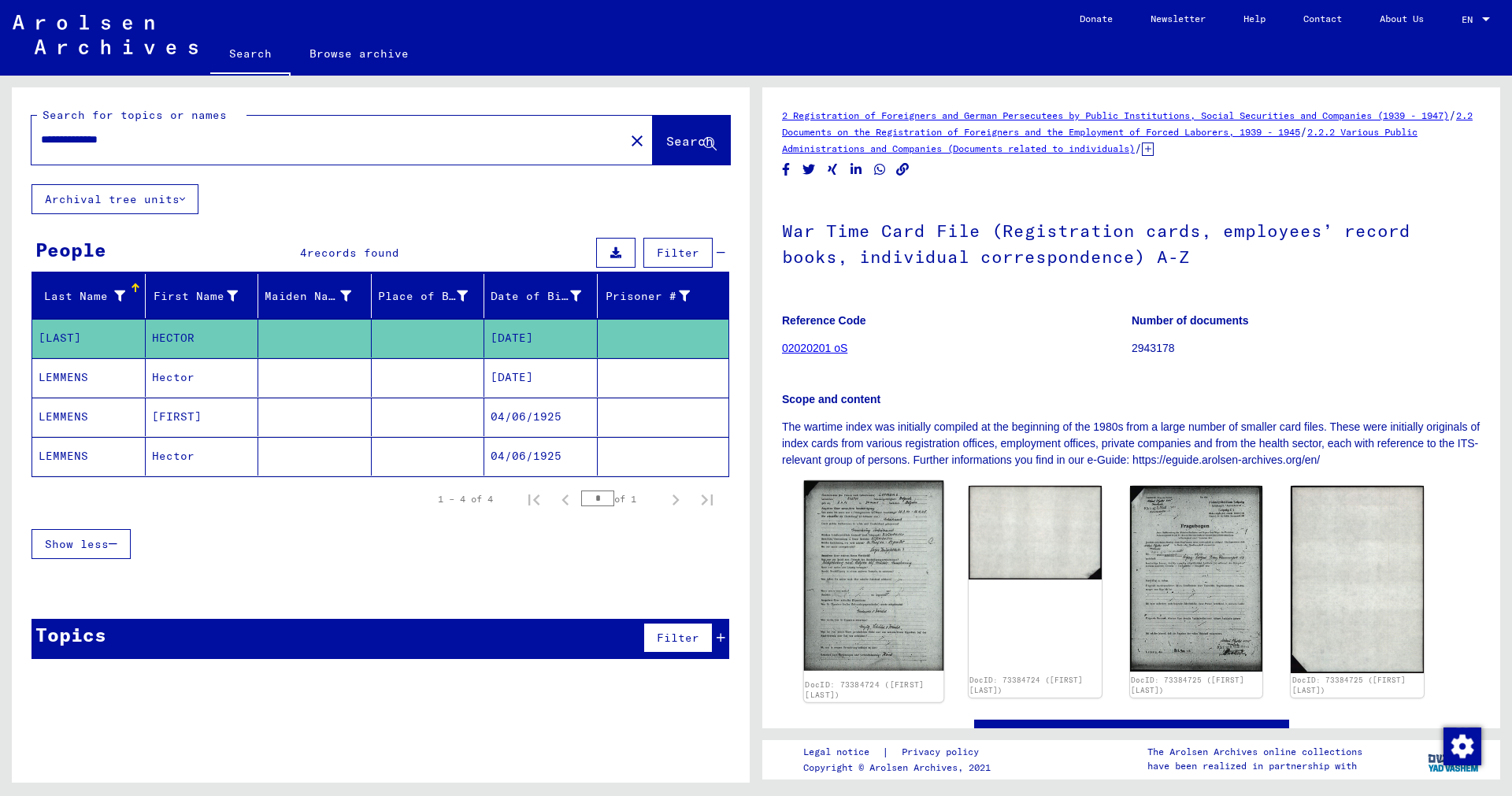 click 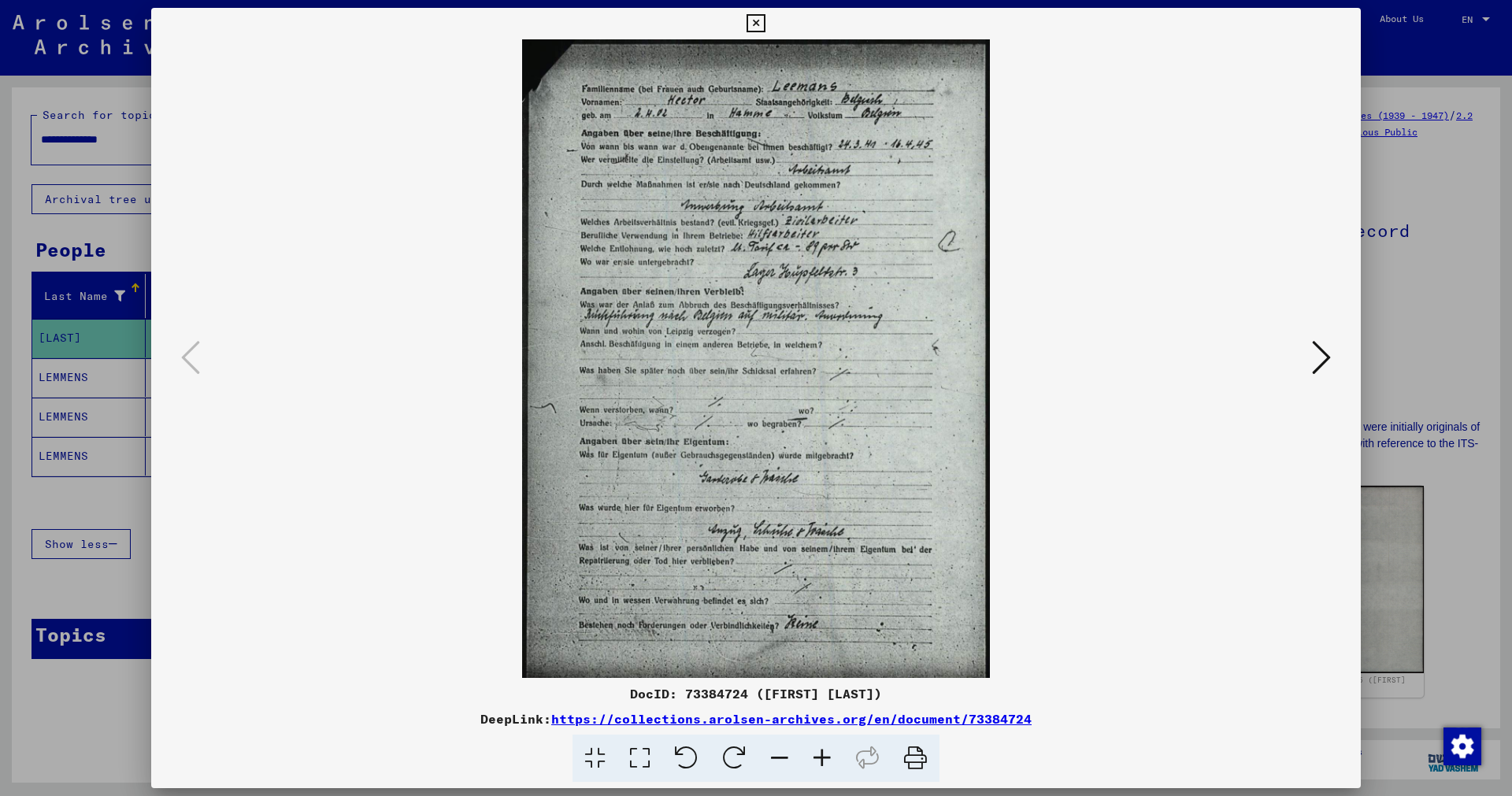 click at bounding box center (1321, 358) 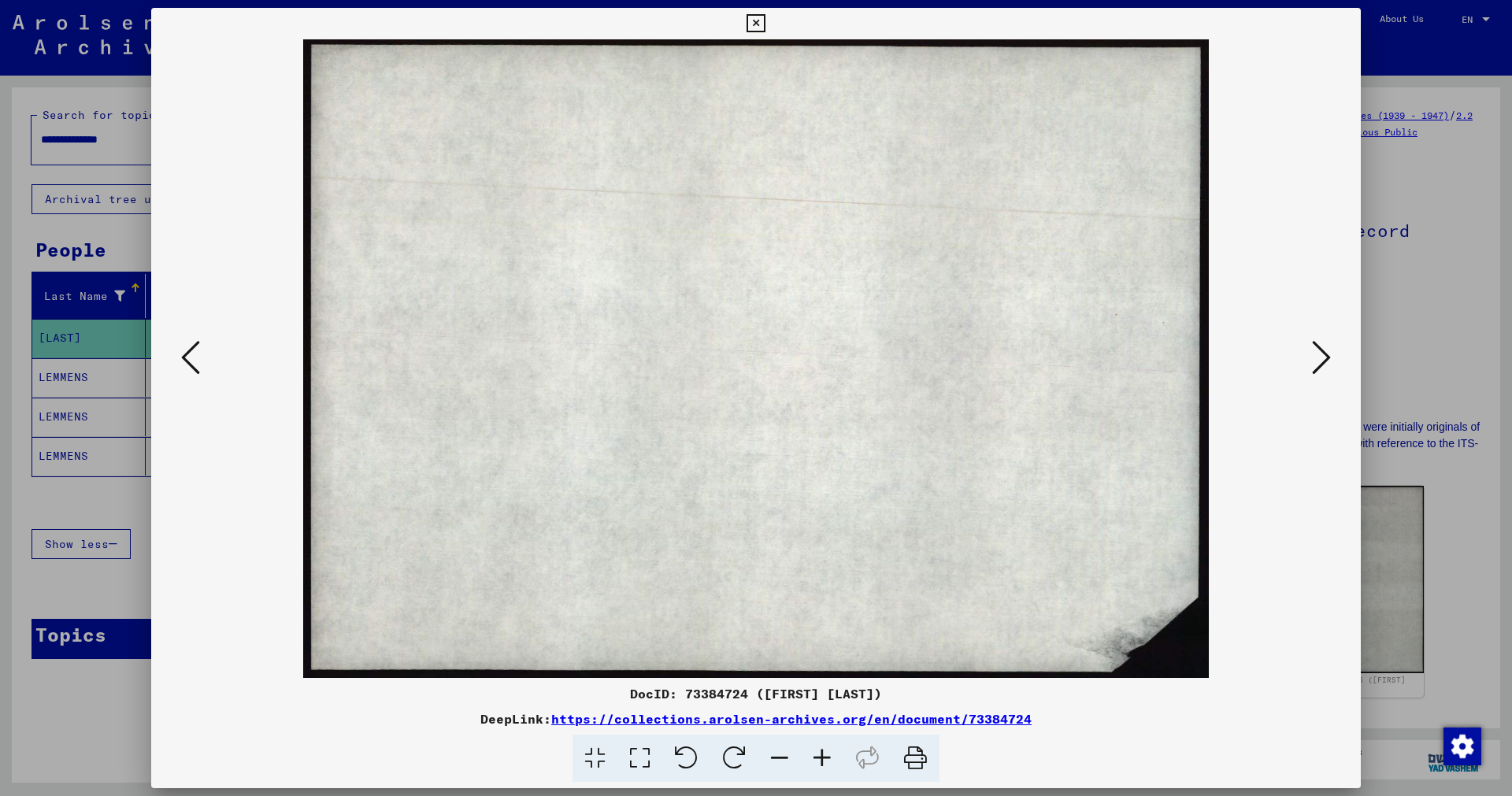 drag, startPoint x: 1346, startPoint y: 359, endPoint x: 1325, endPoint y: 361, distance: 21.095023 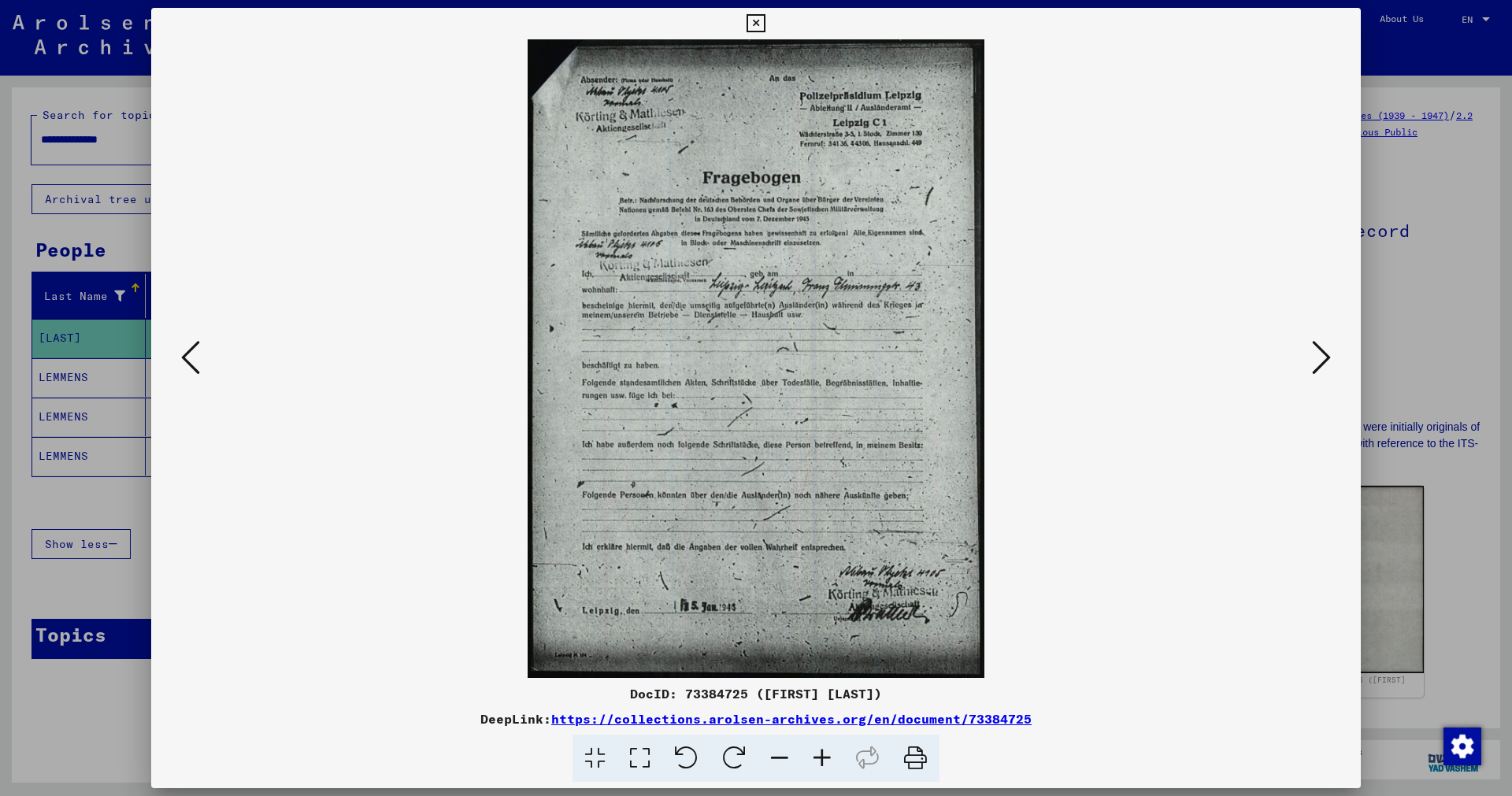 click at bounding box center (755, 24) 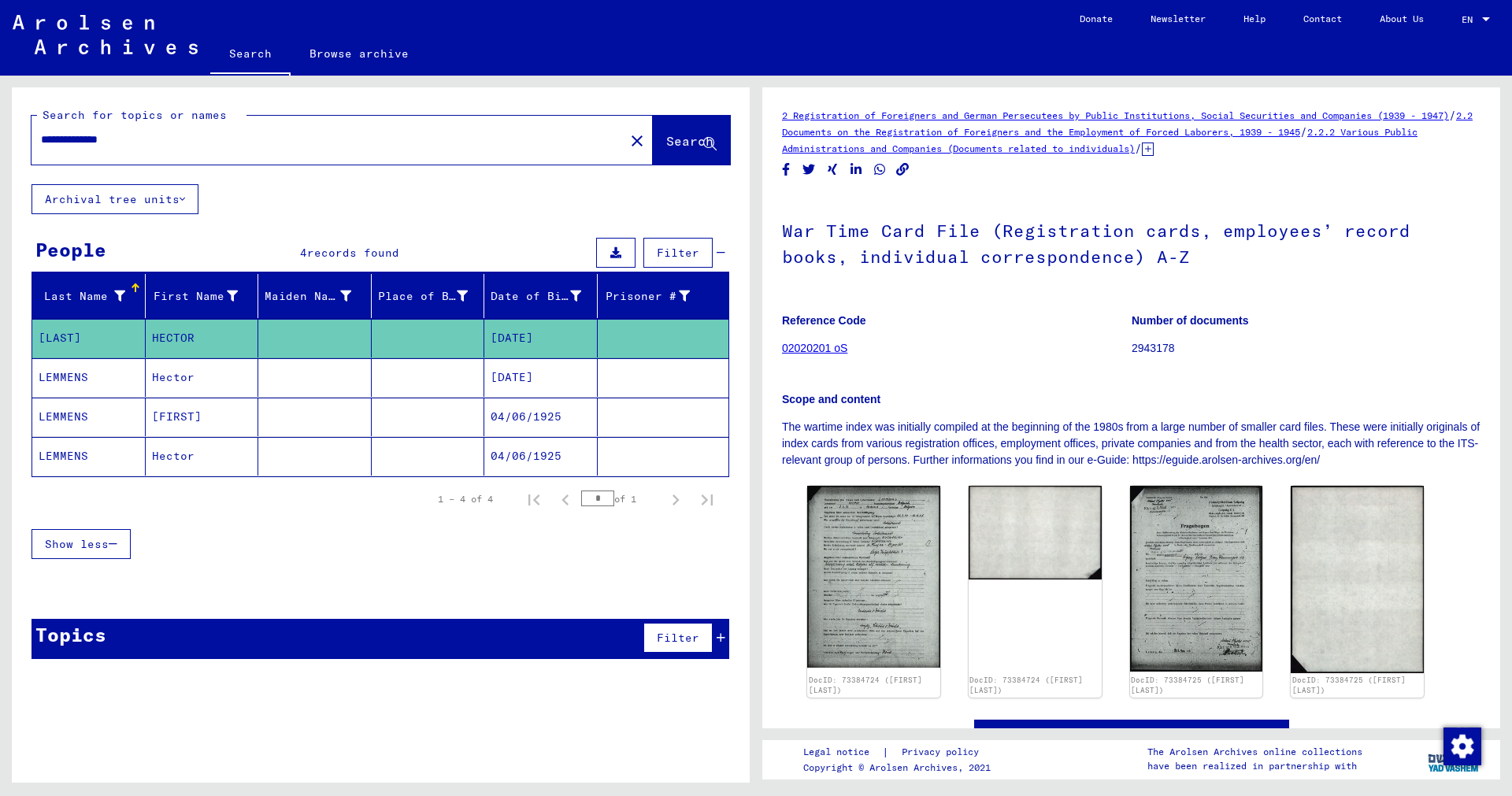 click on "Hector" at bounding box center [202, 417] 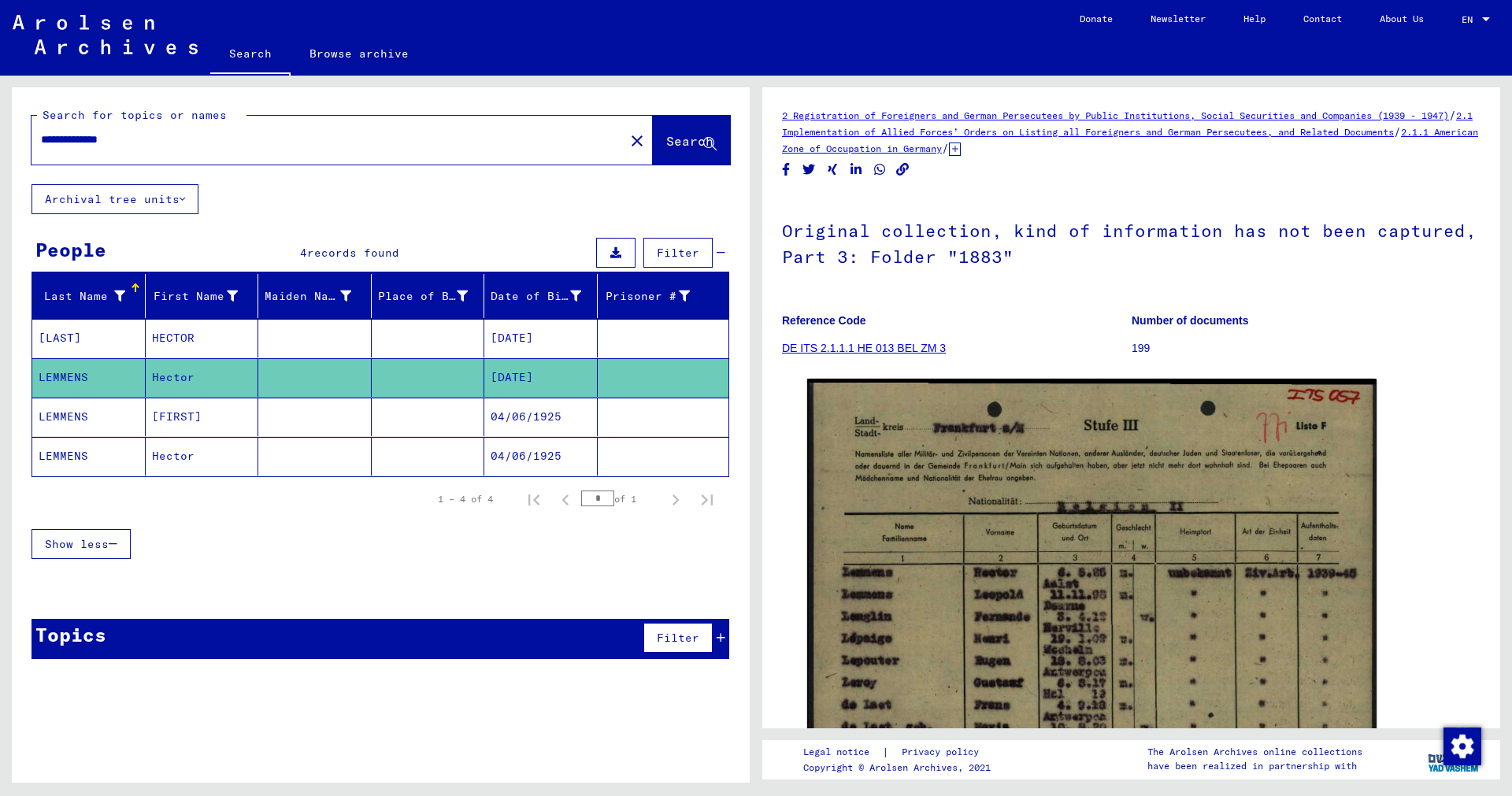click on "[FIRST]" at bounding box center [202, 456] 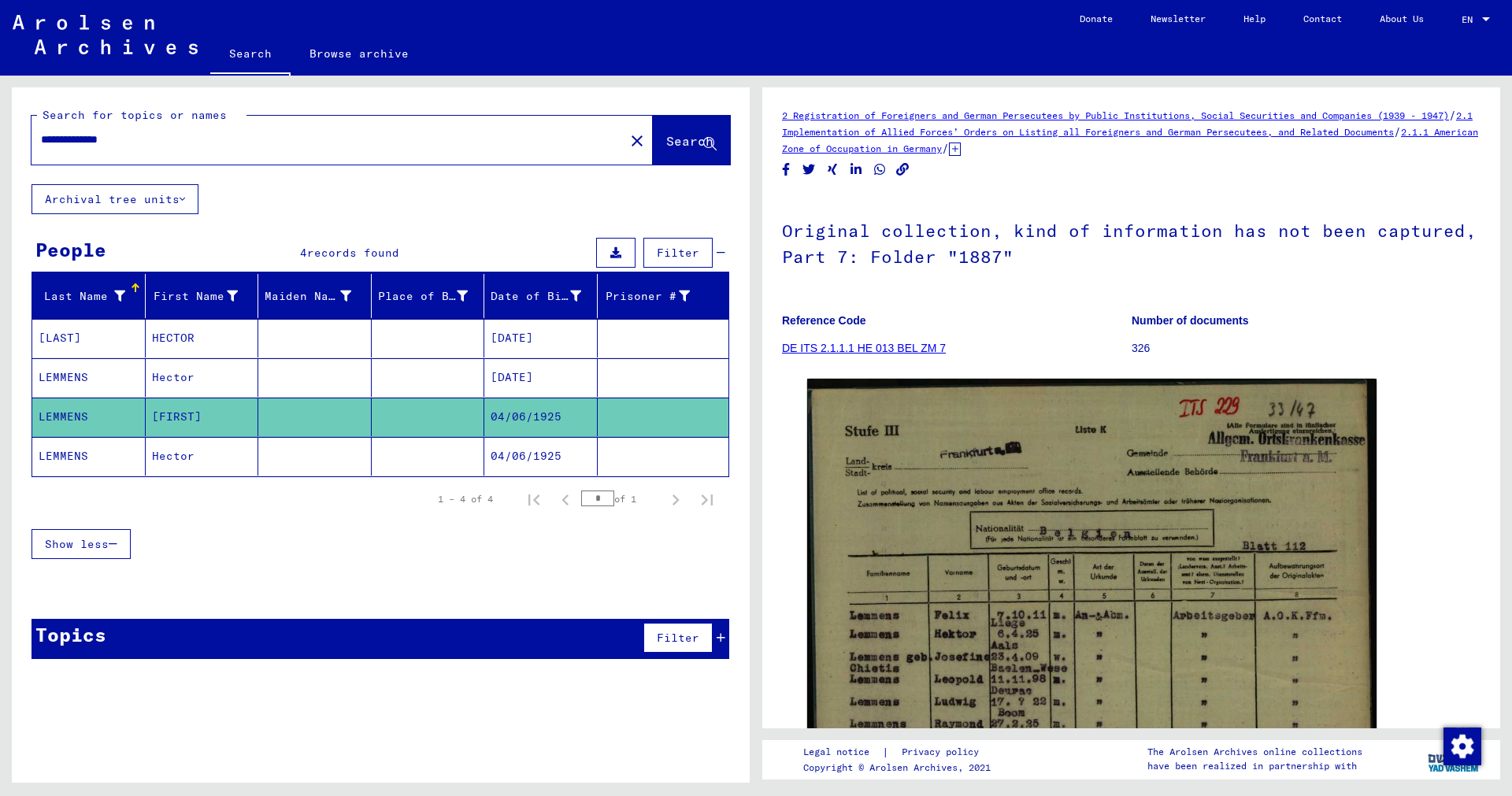 click on "Hector" 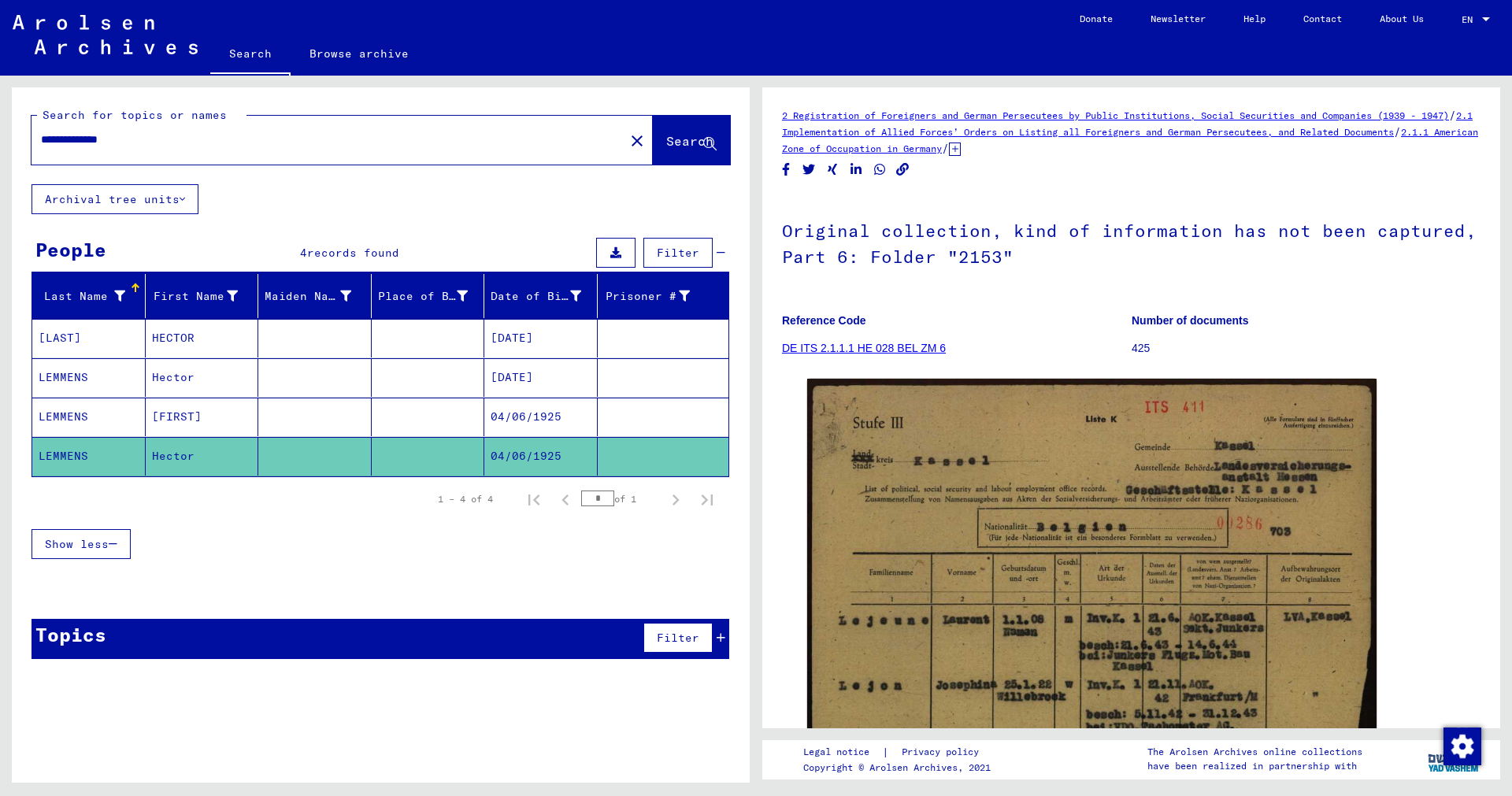 click on "HECTOR" at bounding box center [202, 377] 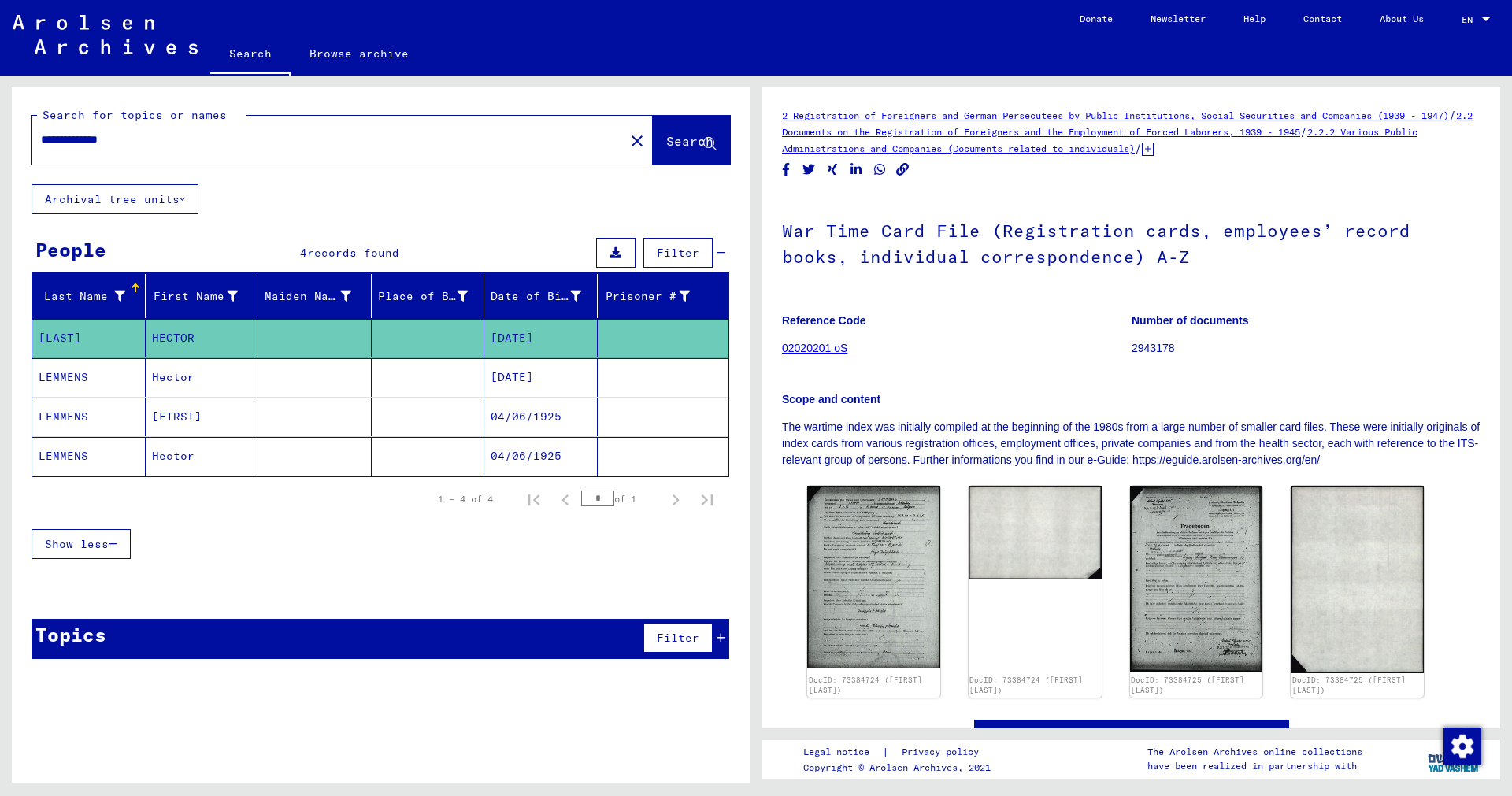 drag, startPoint x: 304, startPoint y: 143, endPoint x: 0, endPoint y: 142, distance: 304.0016 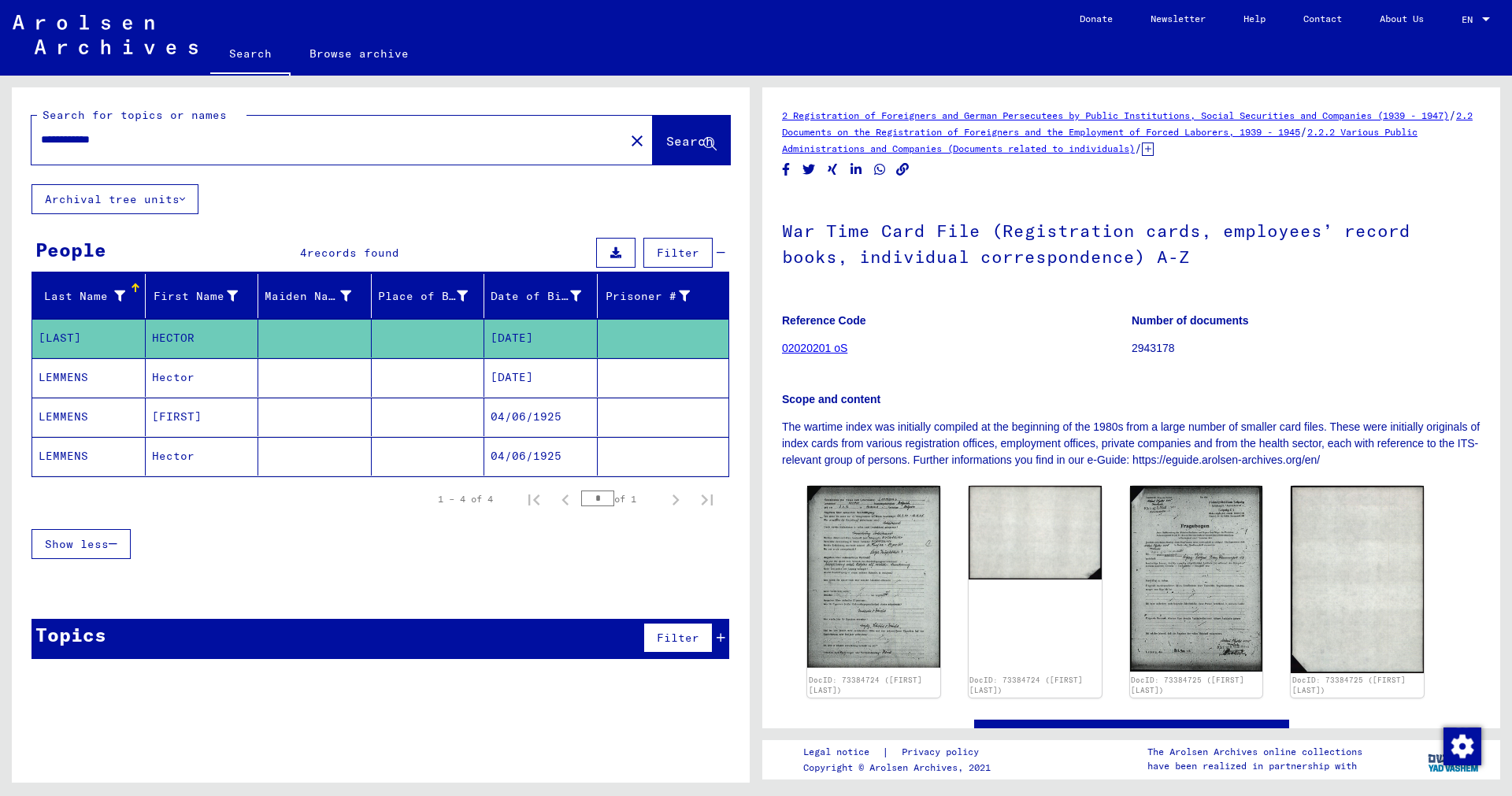 type on "**********" 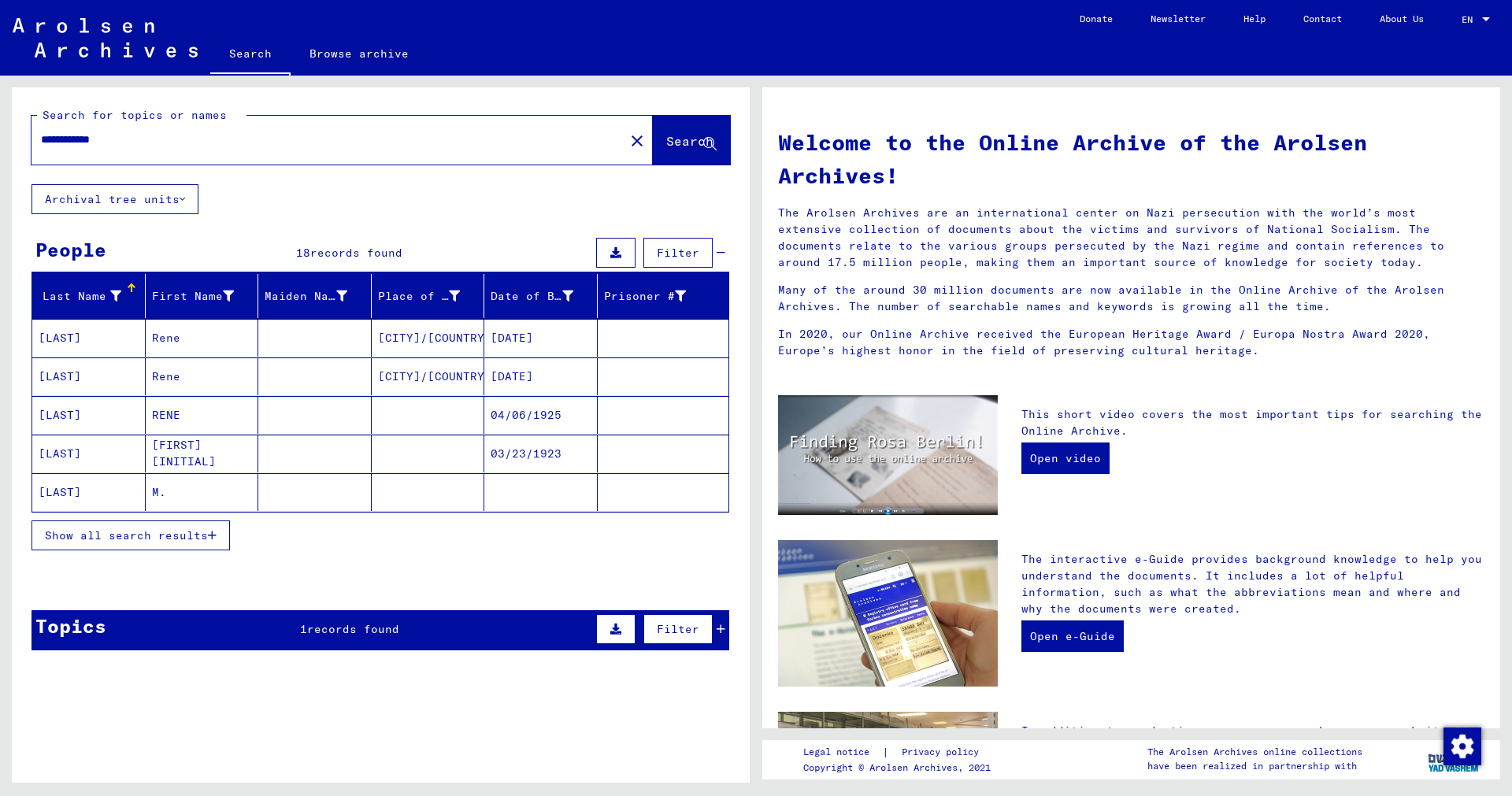 click on "[LAST]" at bounding box center [89, 376] 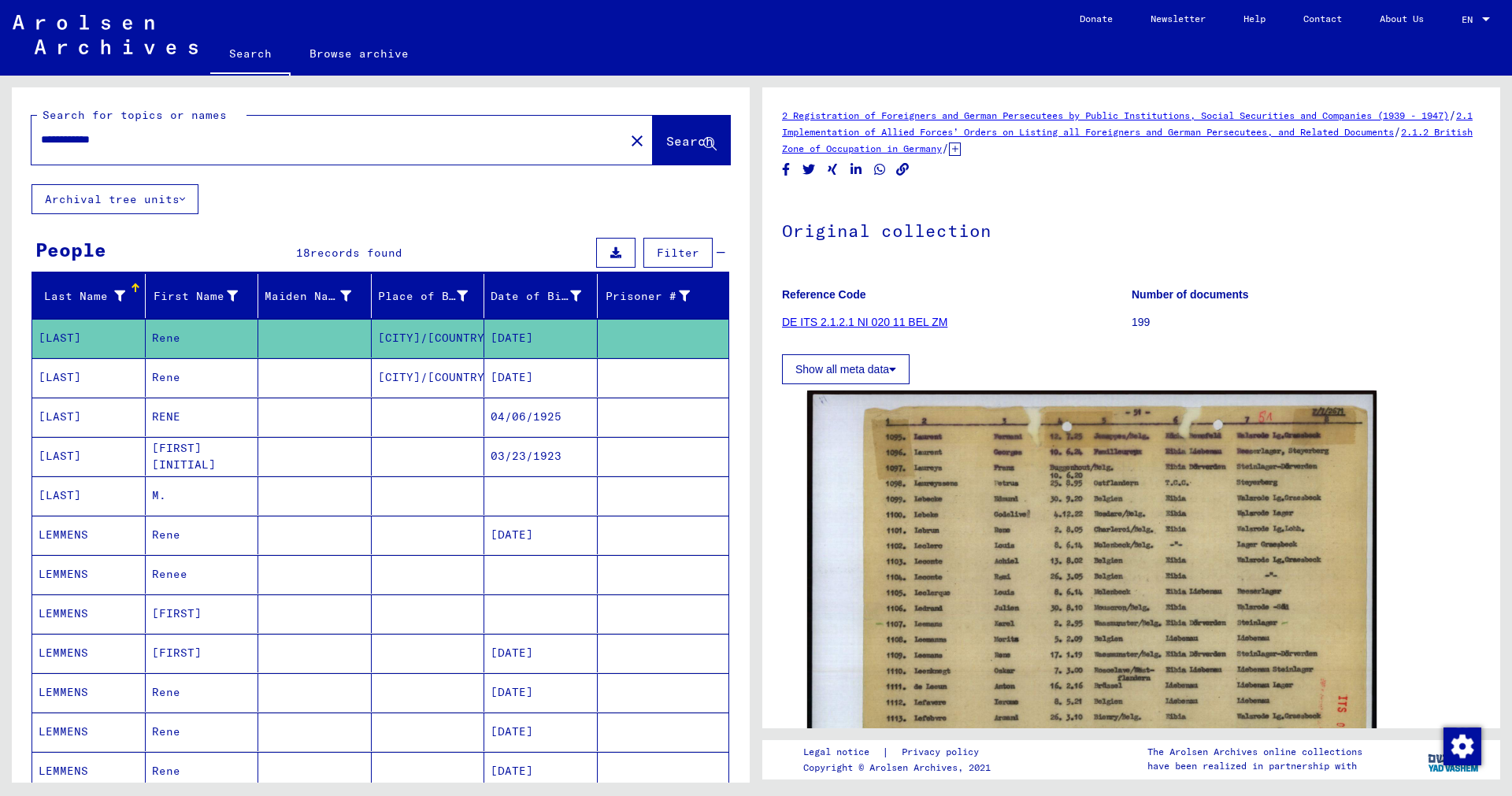 click on "RENE" at bounding box center [202, 456] 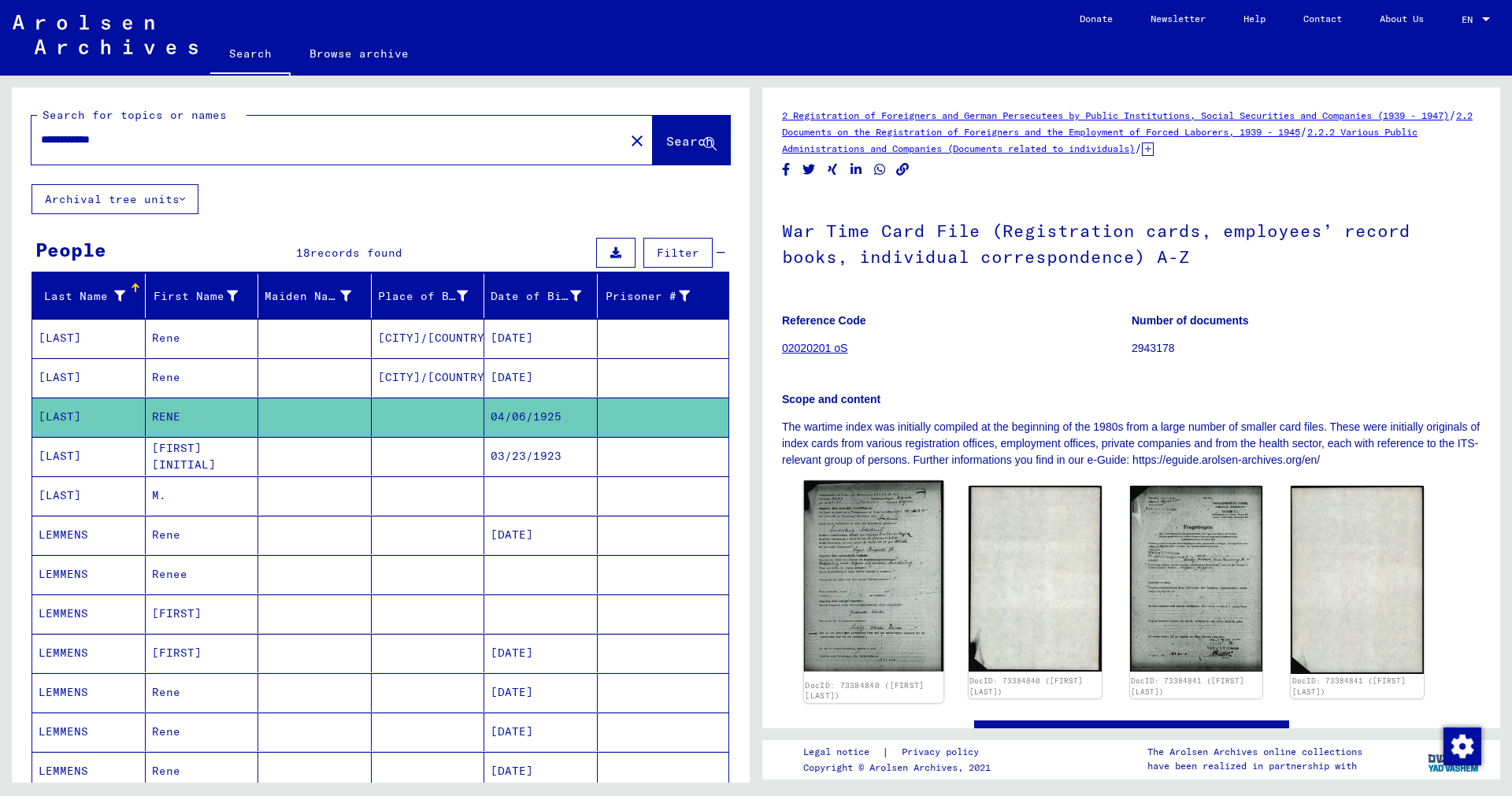 click 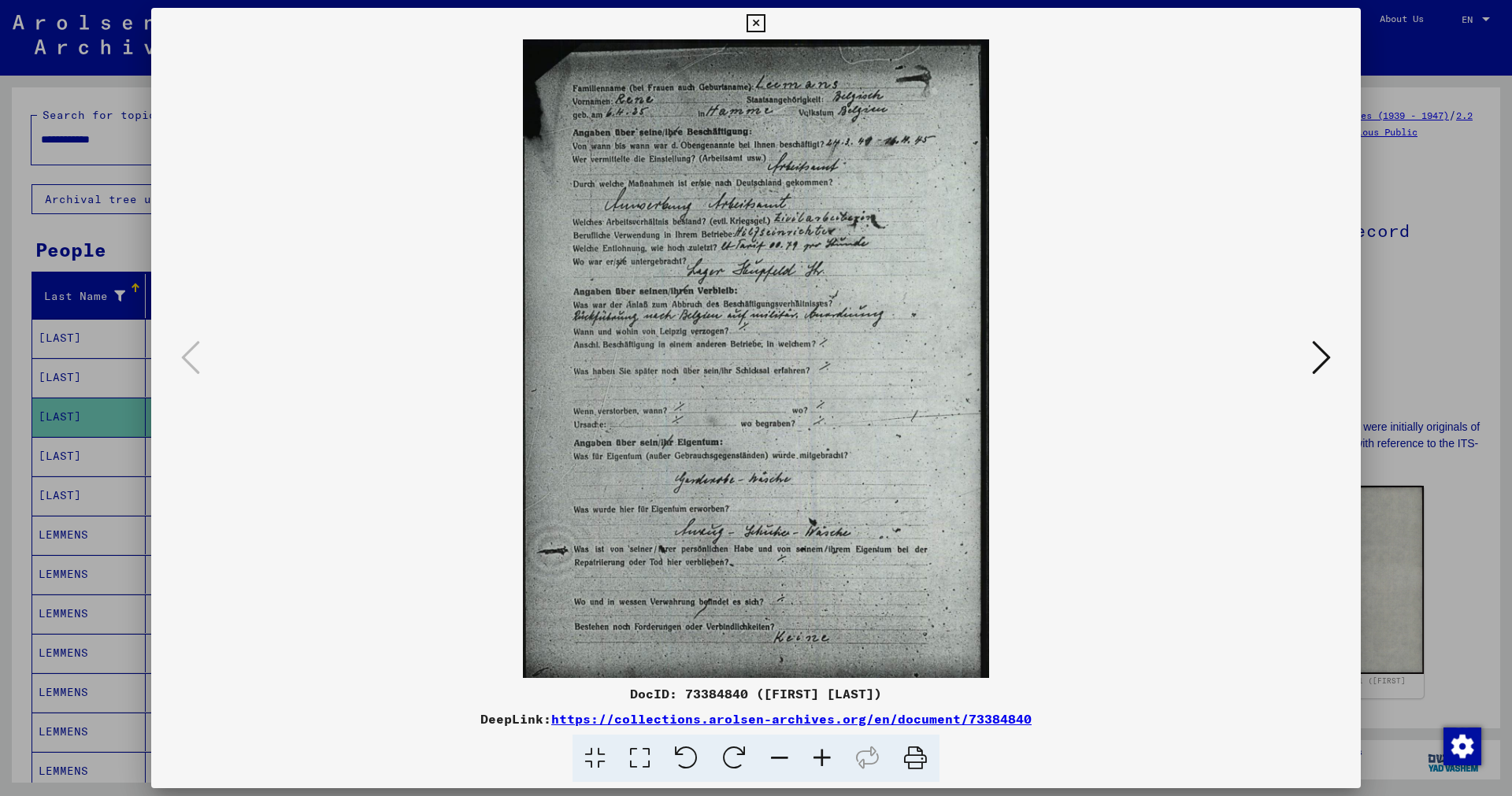type 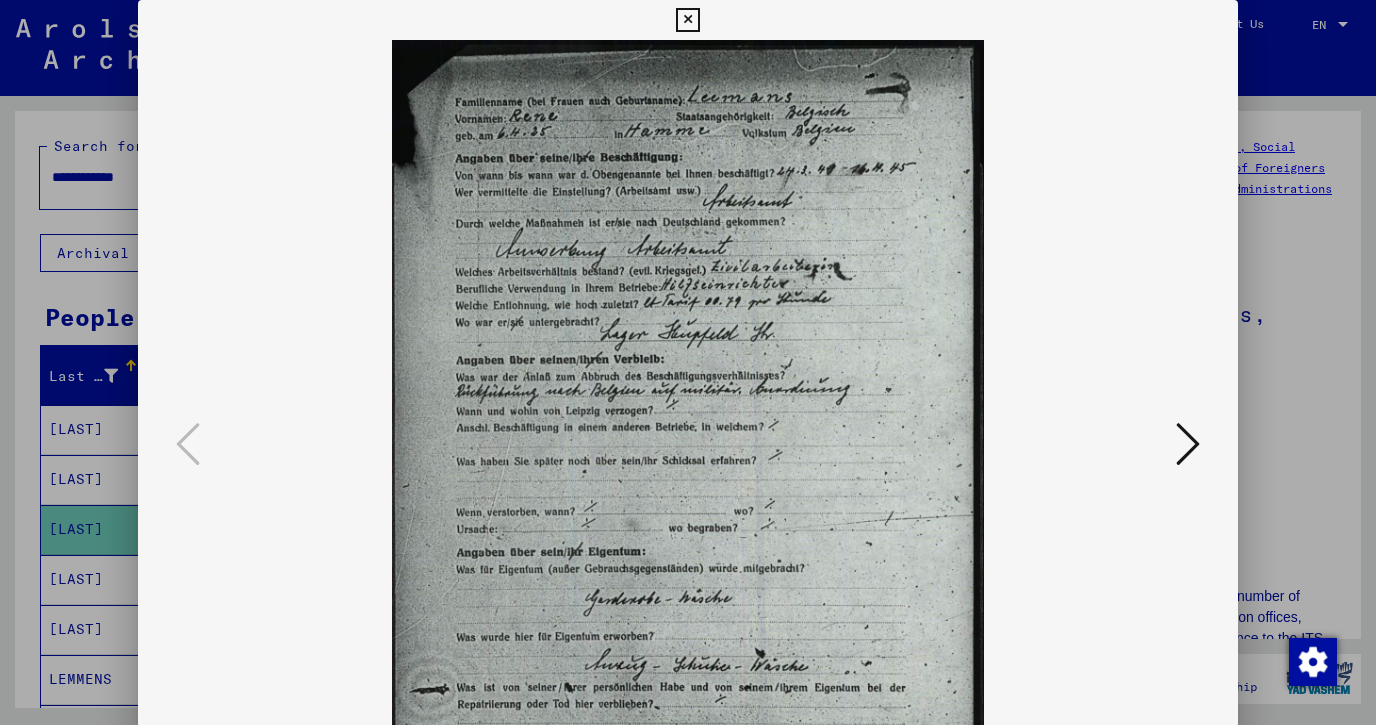 click at bounding box center (688, 445) 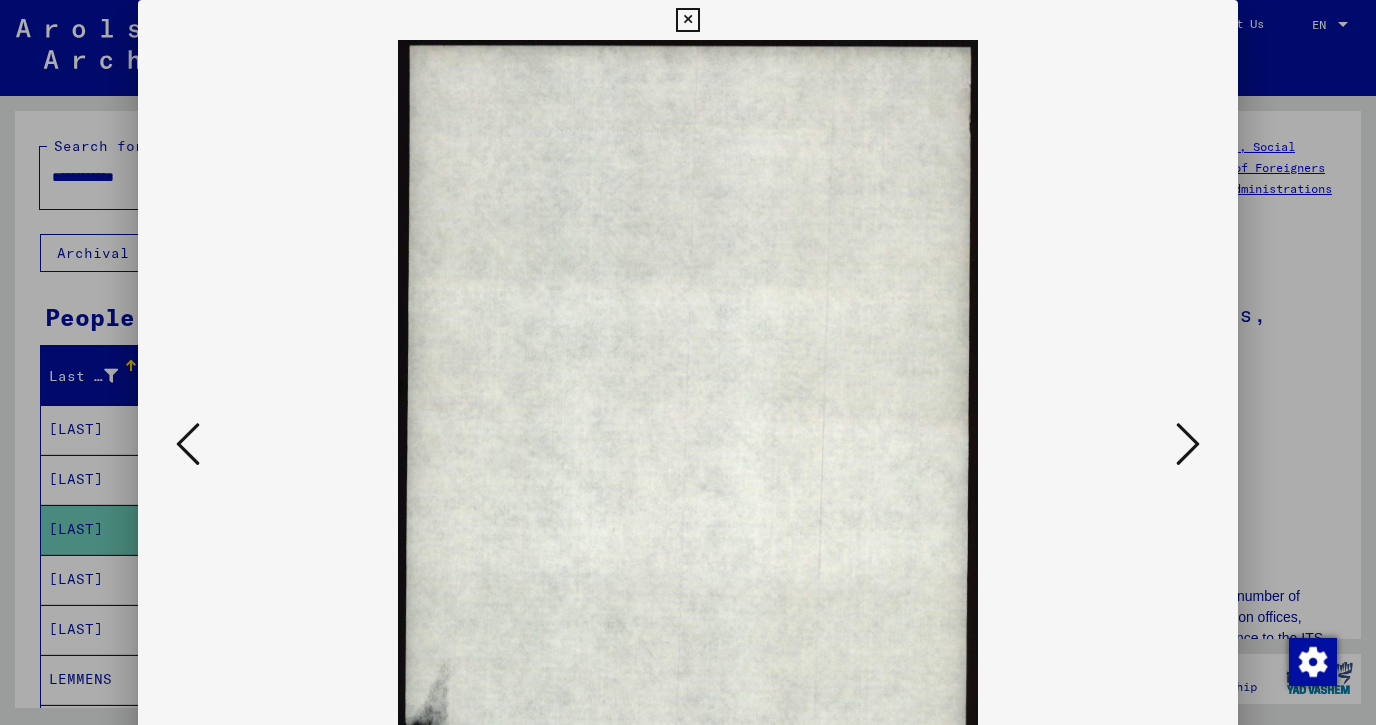 click at bounding box center [188, 444] 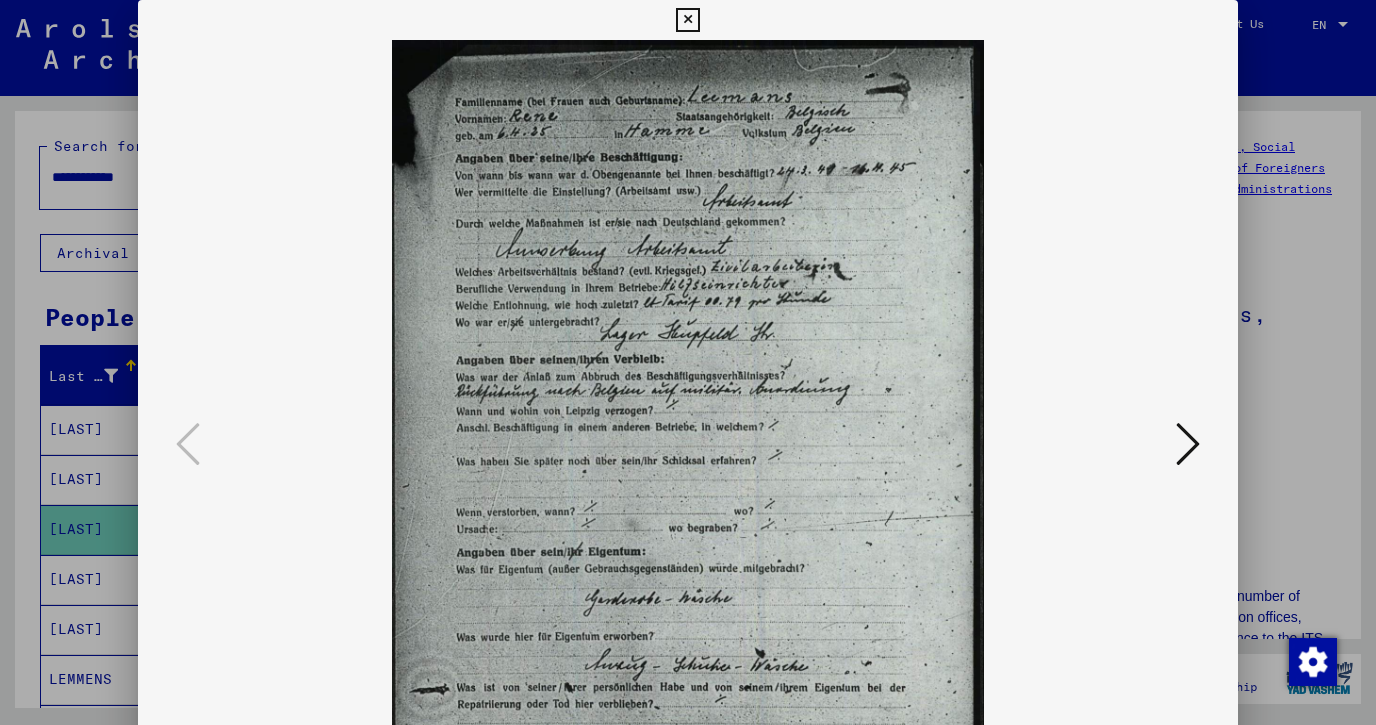 click at bounding box center (687, 20) 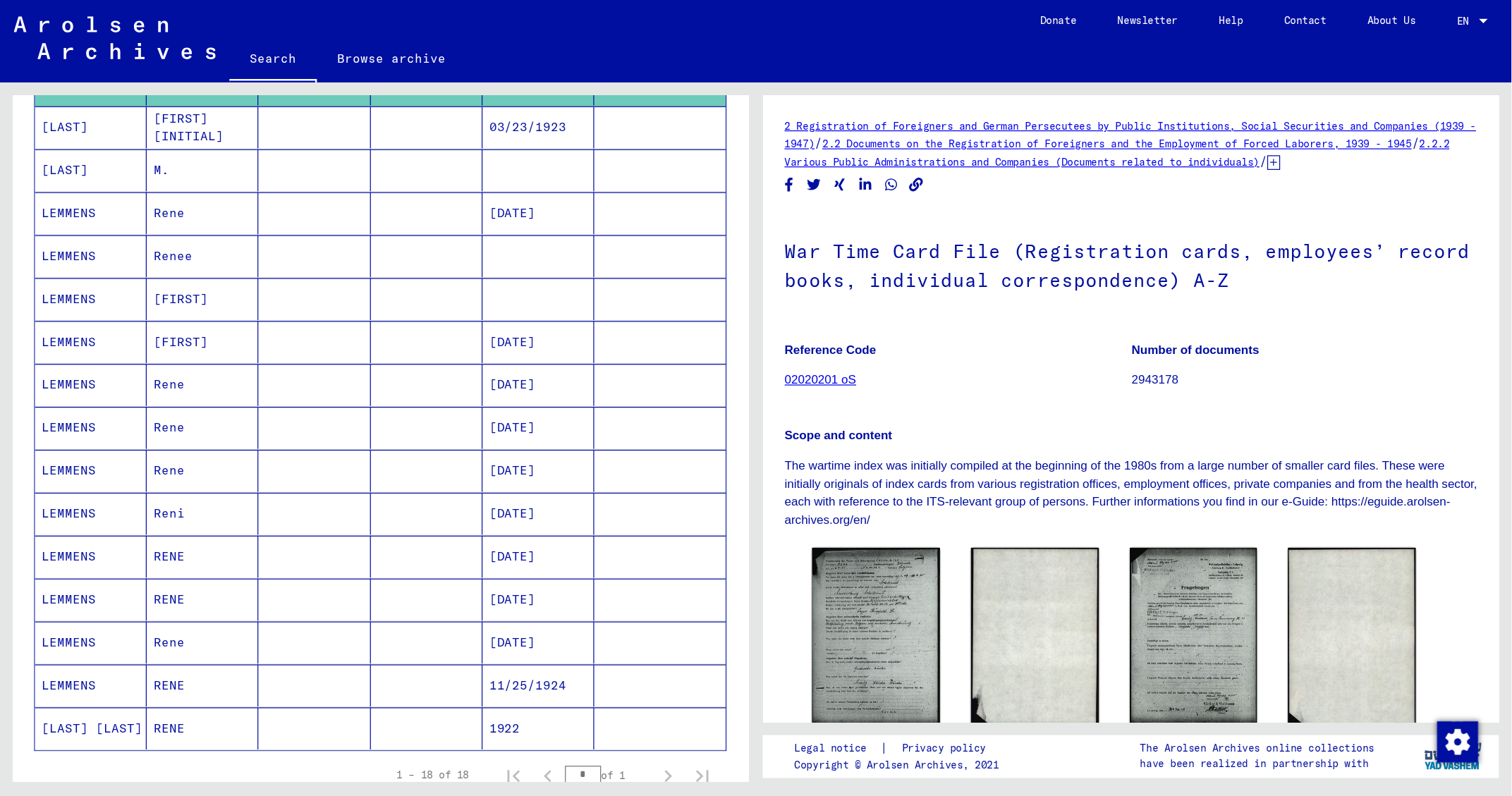 scroll, scrollTop: 305, scrollLeft: 0, axis: vertical 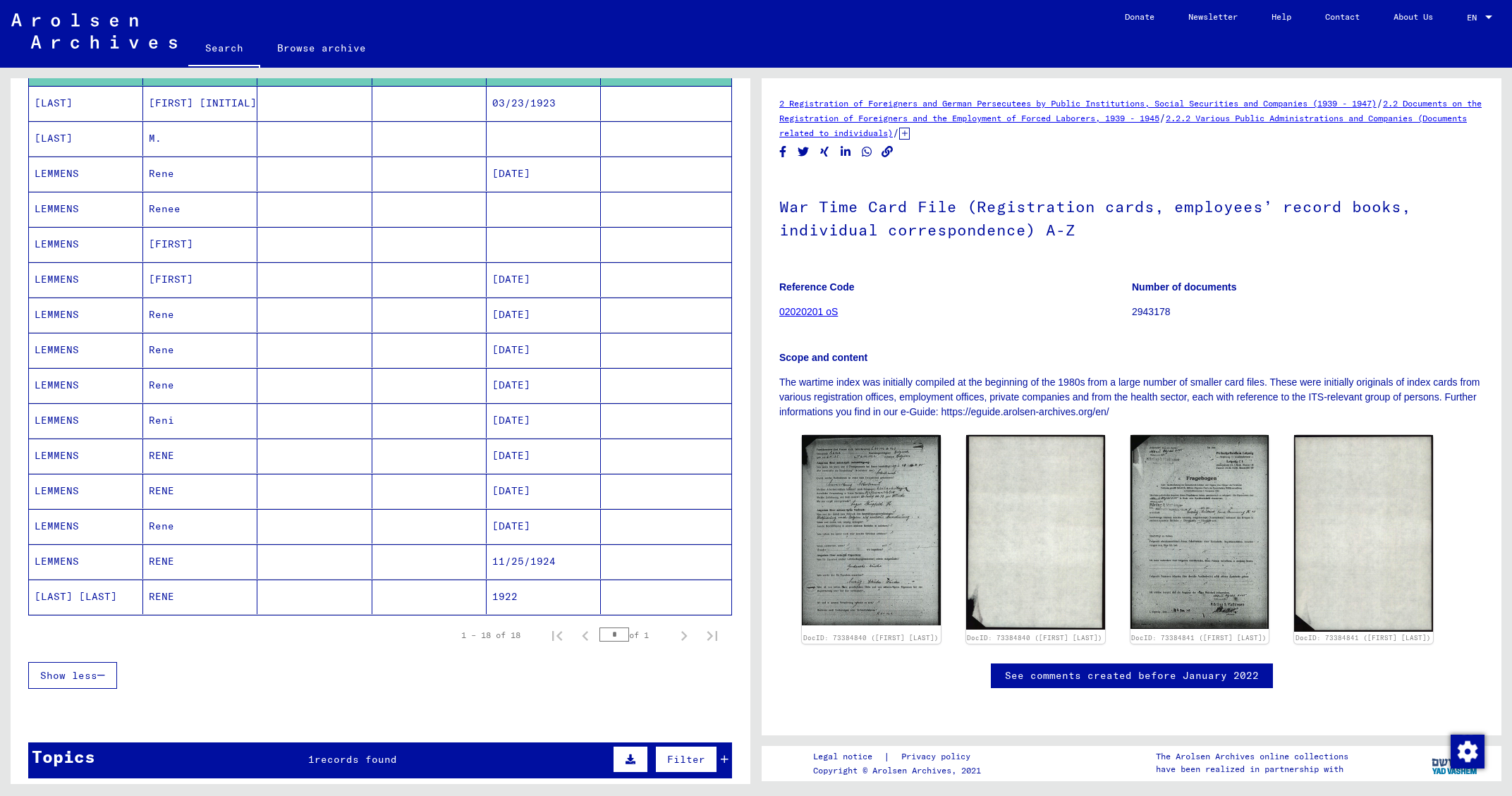 click on "11/25/1924" at bounding box center (544, 596) 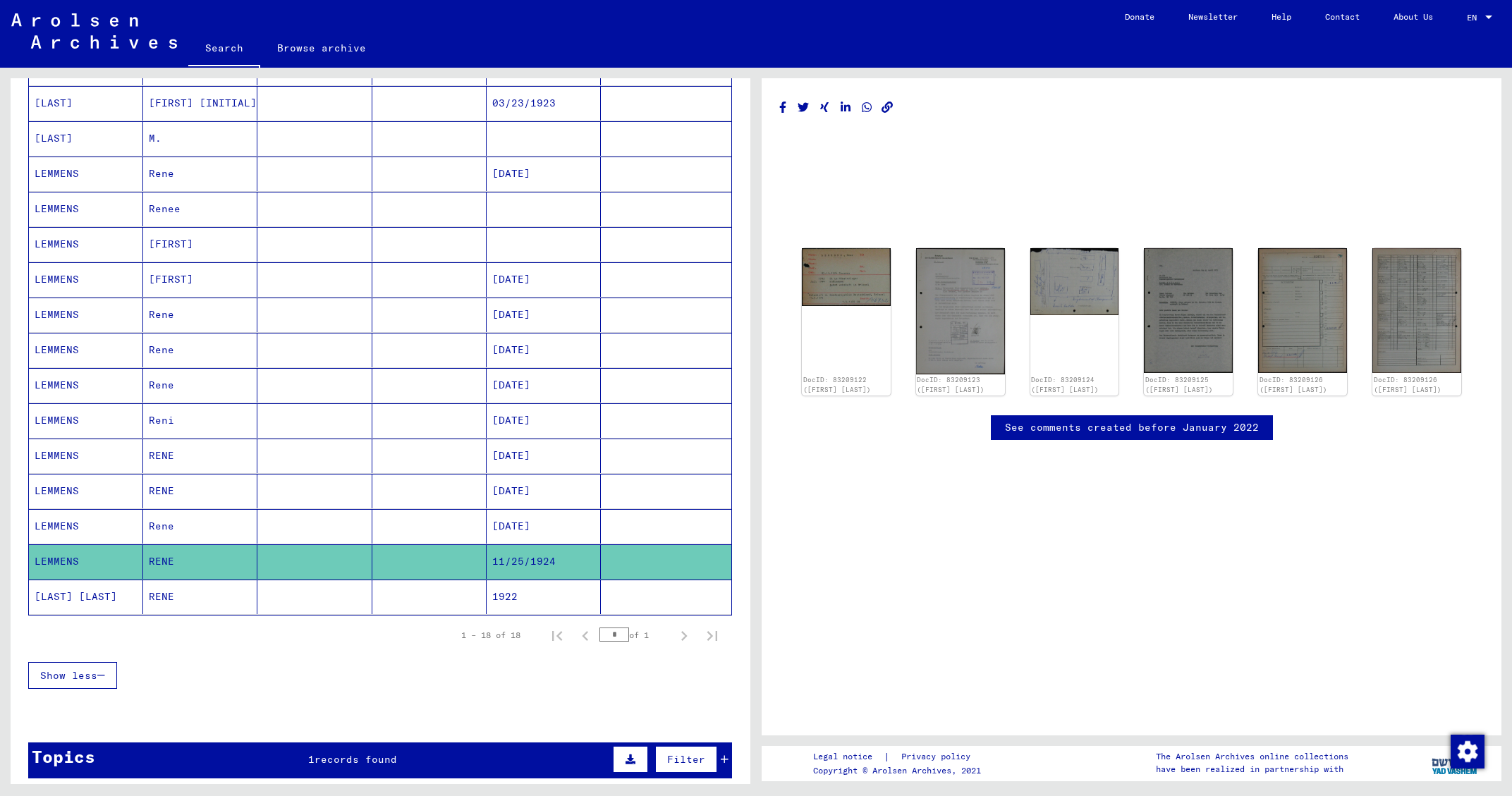 click 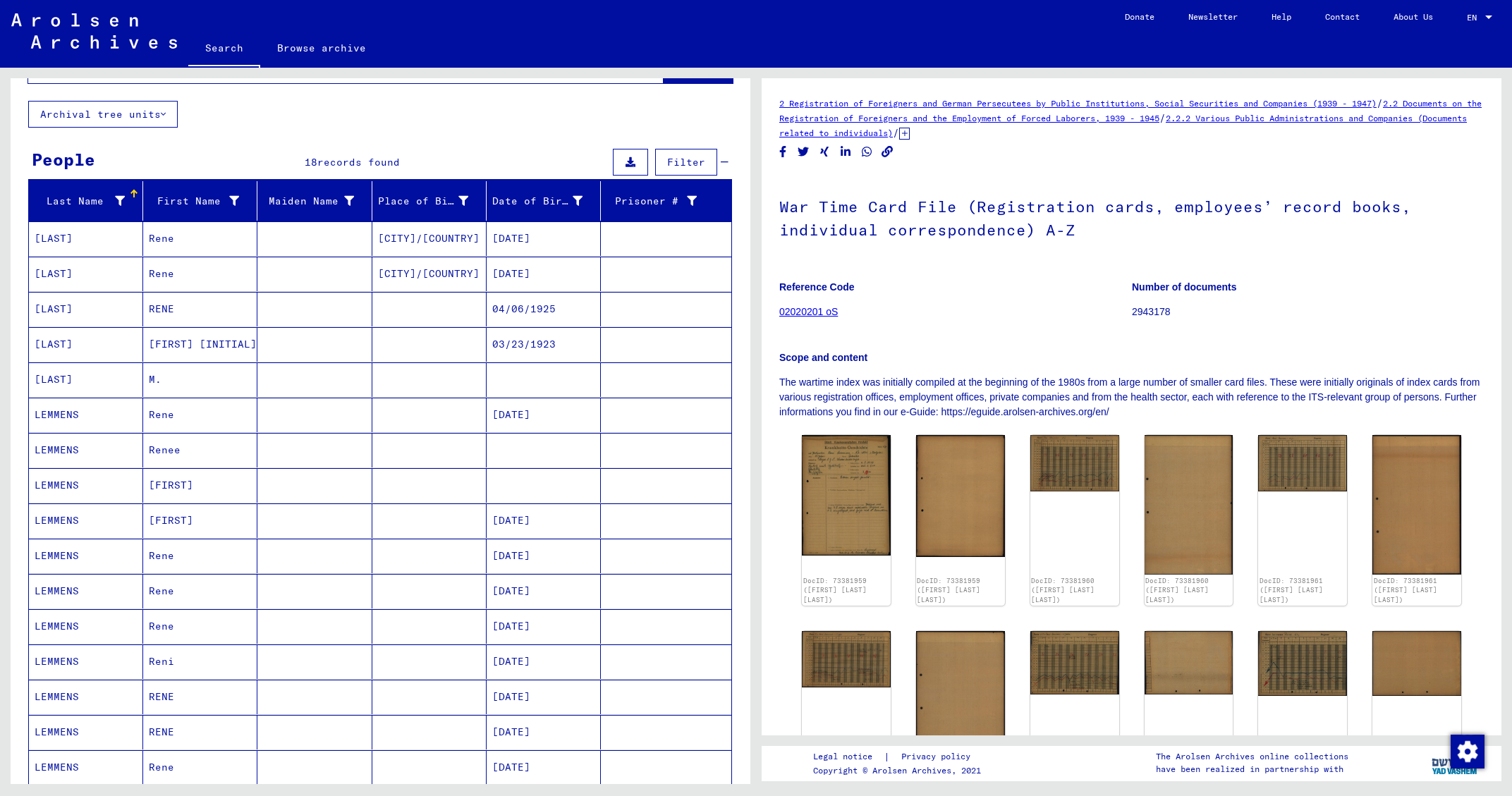 scroll, scrollTop: 0, scrollLeft: 0, axis: both 